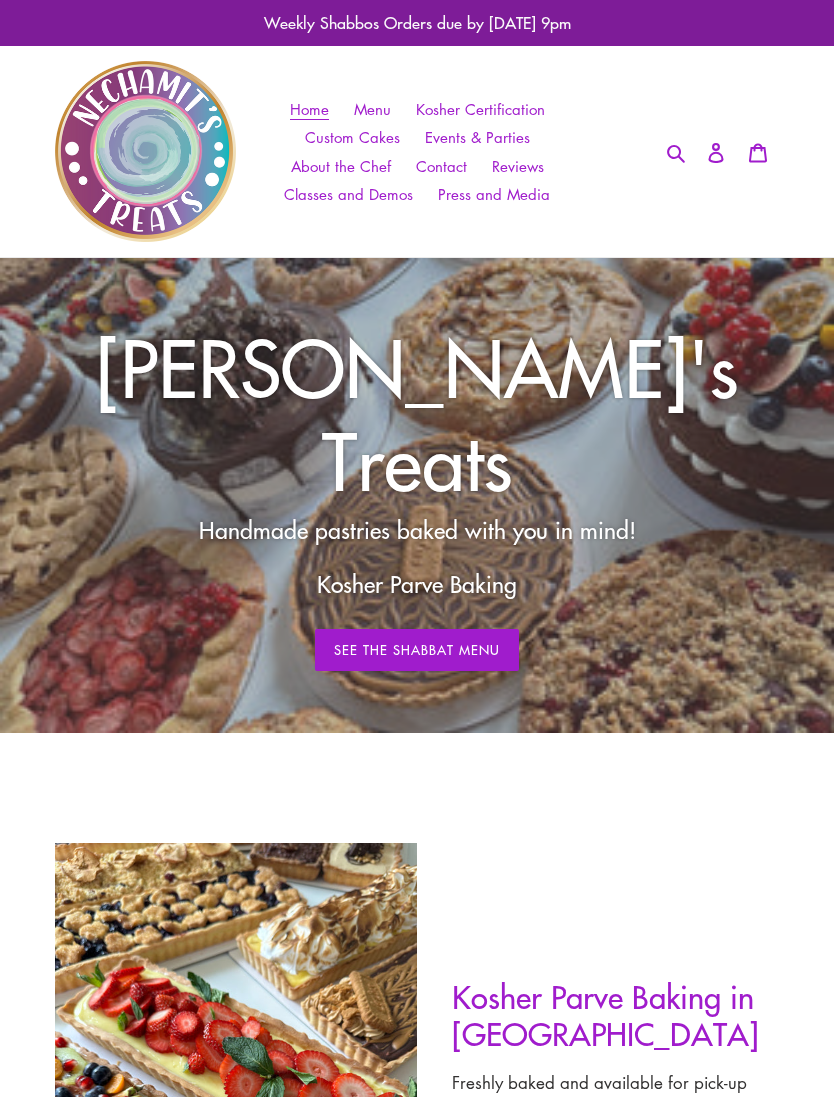 scroll, scrollTop: 0, scrollLeft: 0, axis: both 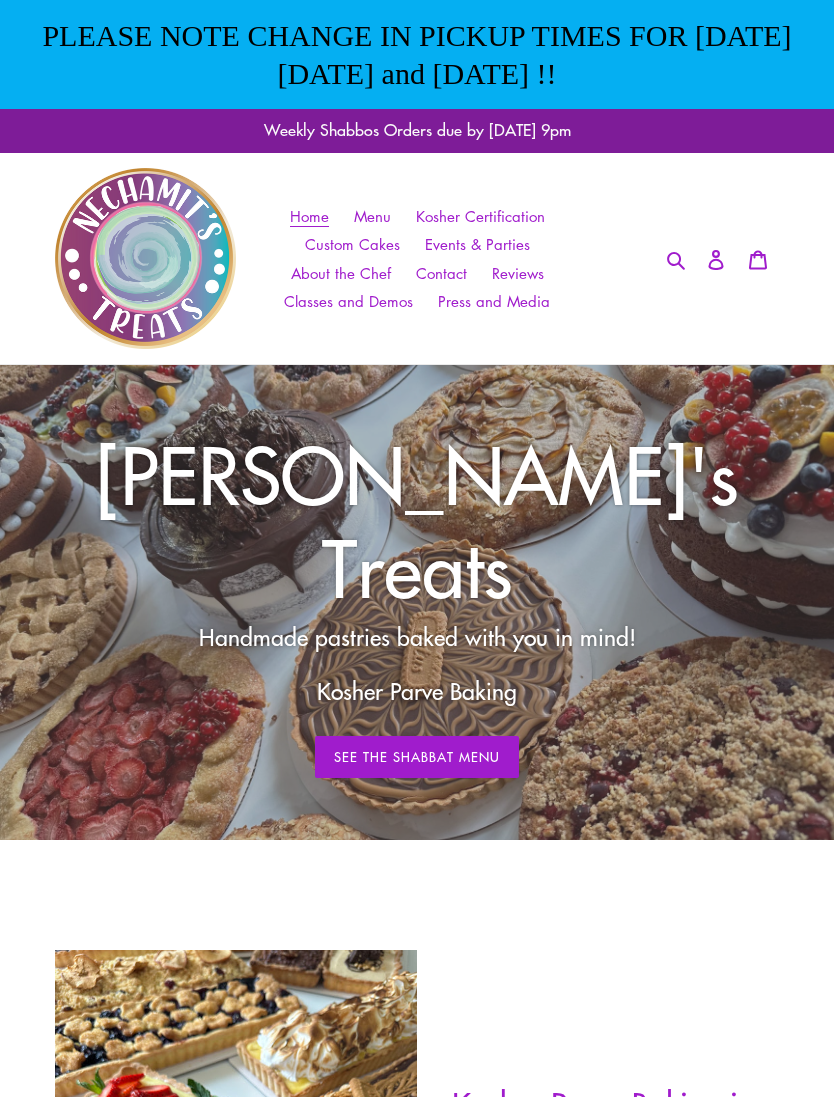 click on "Handmade pastries baked with you in mind! Kosher Parve Baking" at bounding box center [417, 664] 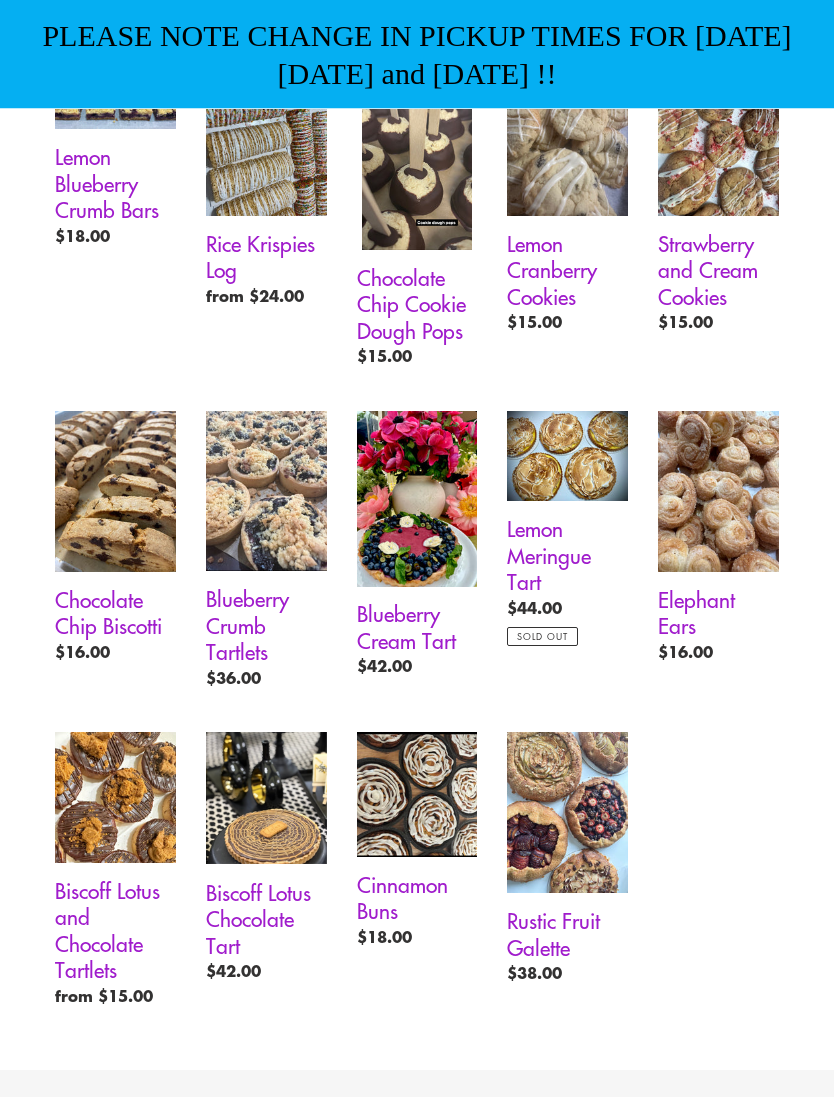 scroll, scrollTop: 1614, scrollLeft: 0, axis: vertical 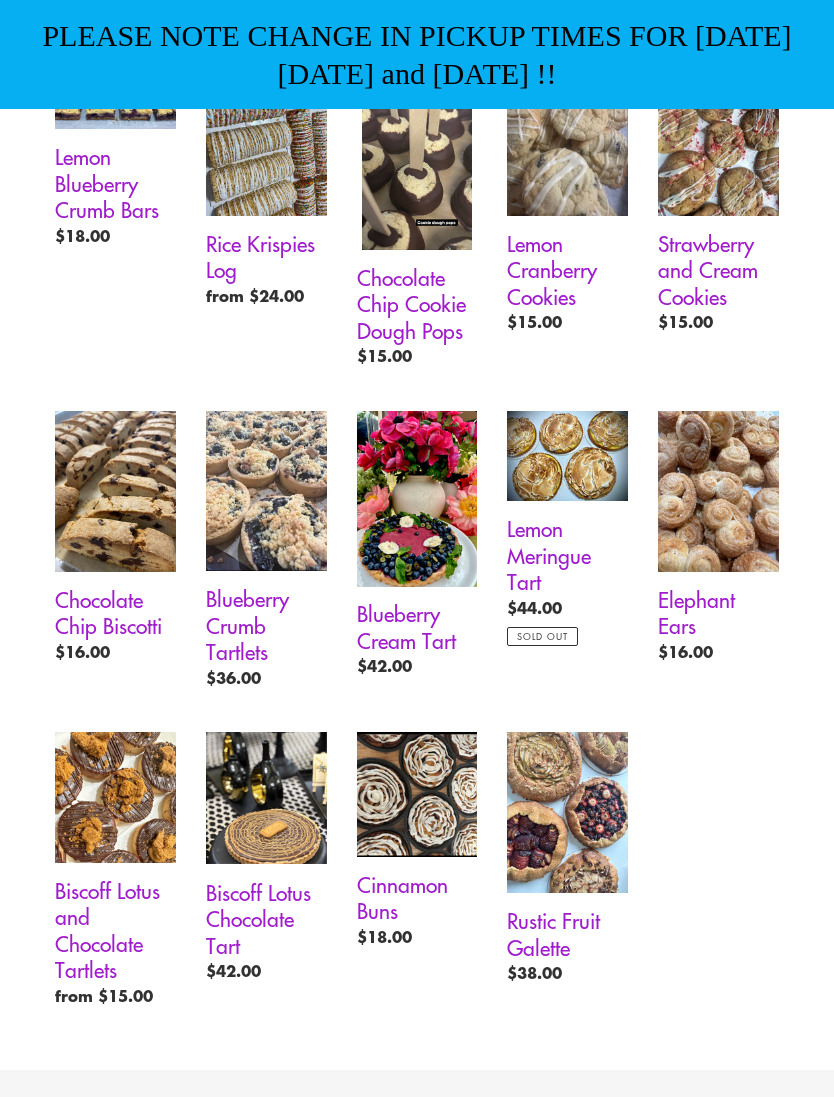 click on "Chocolate Chip Biscotti" at bounding box center [115, 541] 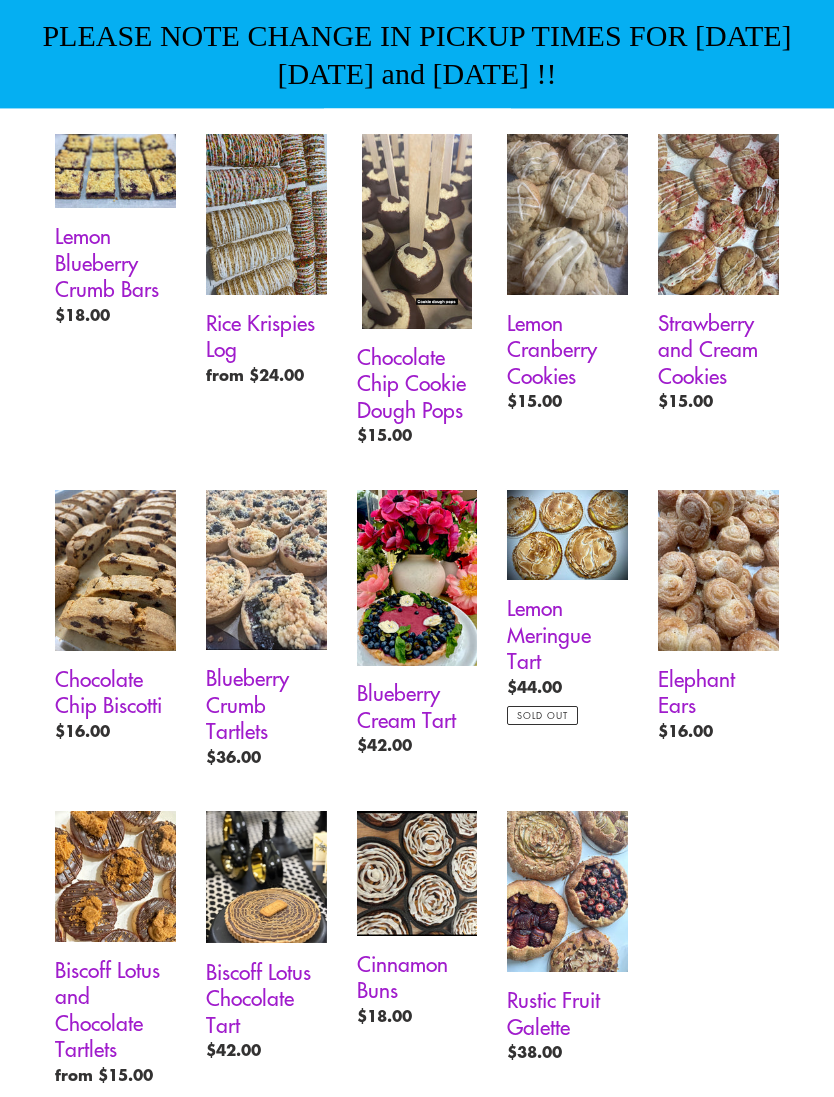 scroll, scrollTop: 1535, scrollLeft: 0, axis: vertical 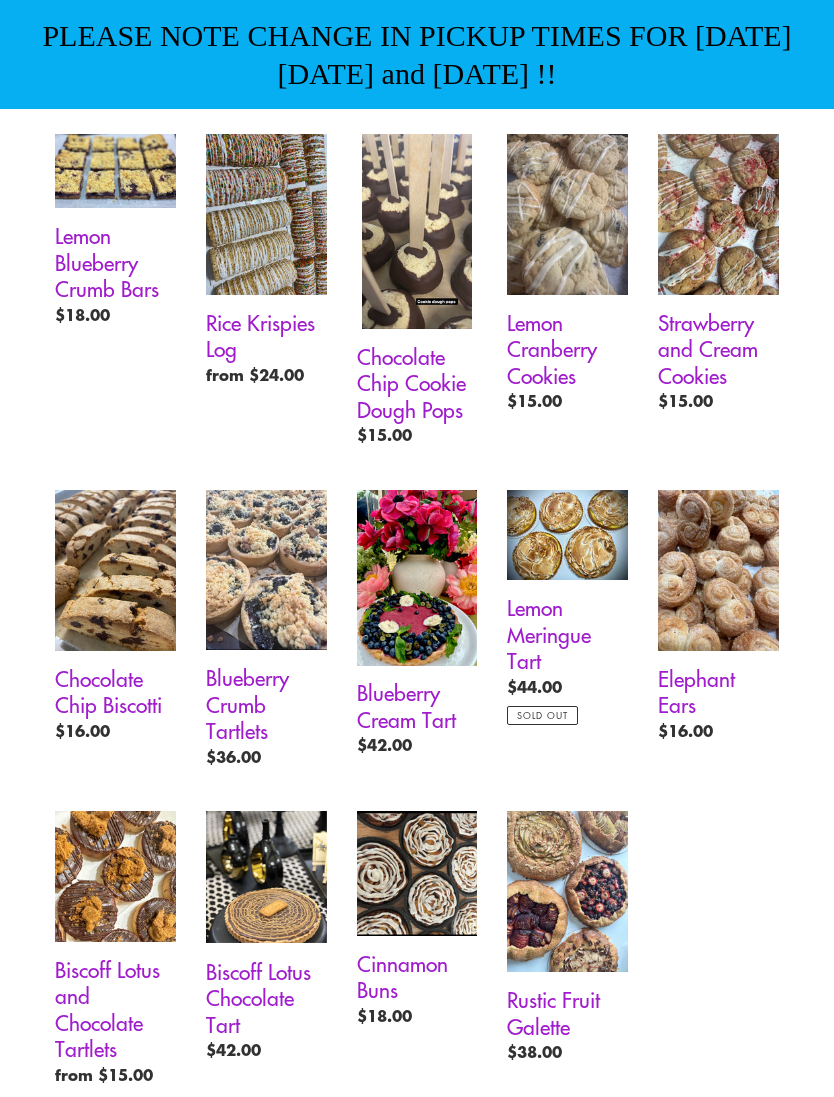 click on "Blueberry Cream Tart" at bounding box center [417, 627] 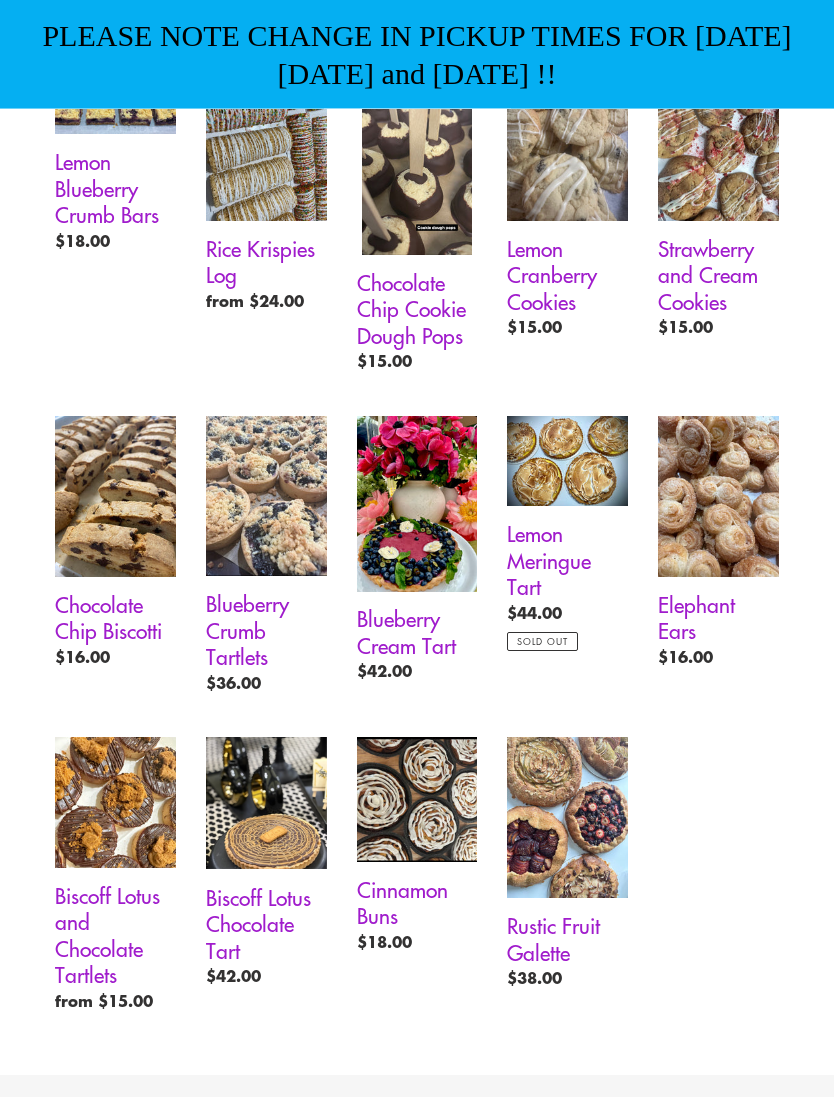 scroll, scrollTop: 1609, scrollLeft: 0, axis: vertical 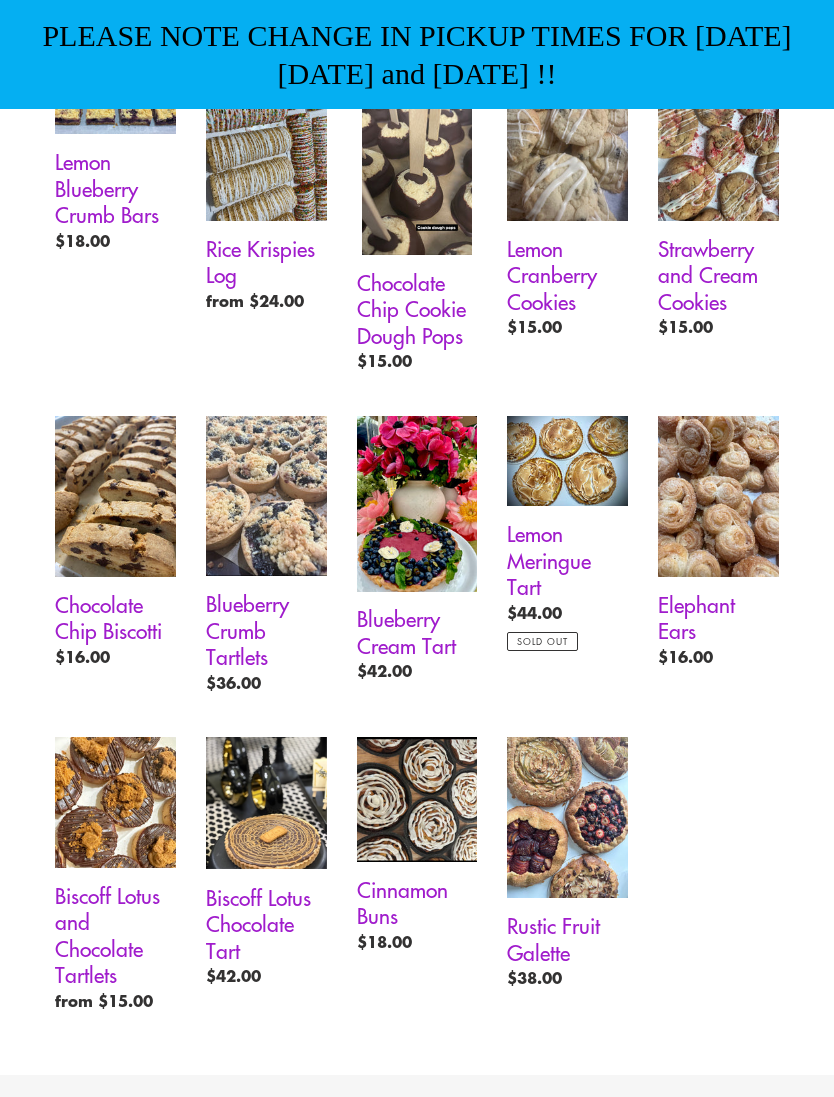 click on "Rustic Fruit Galette" at bounding box center [567, 867] 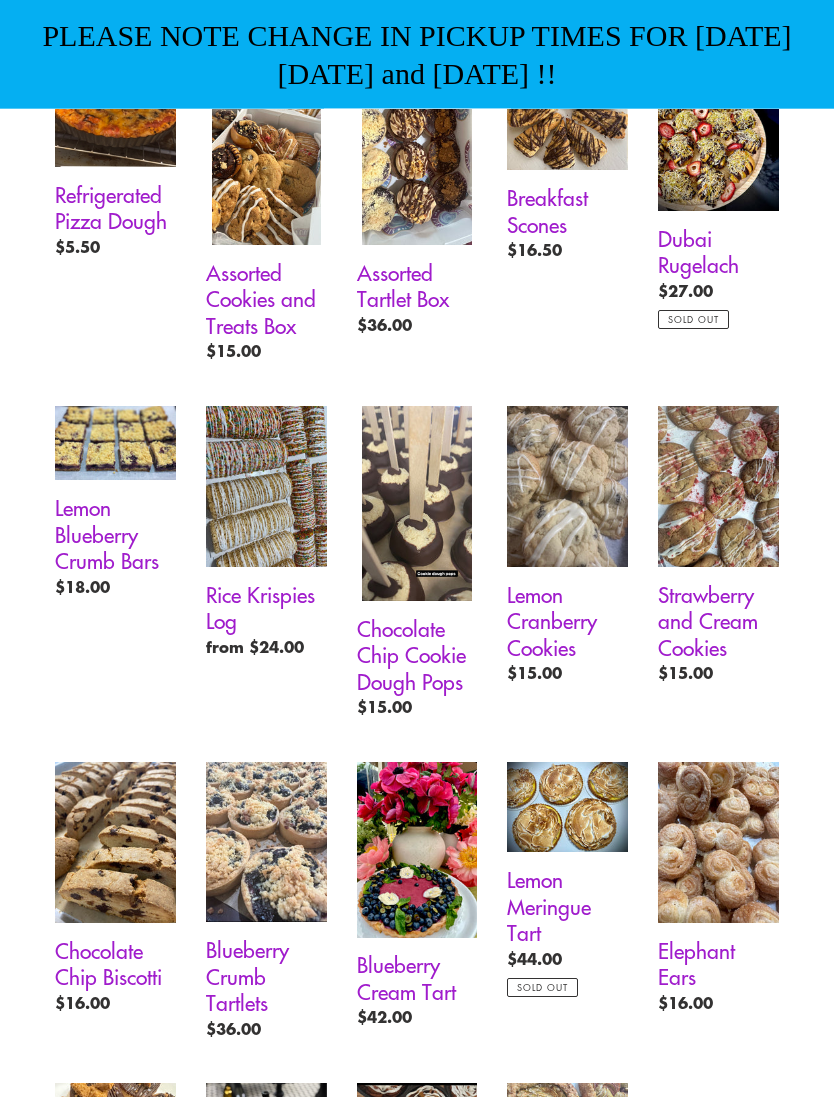 scroll, scrollTop: 1263, scrollLeft: 0, axis: vertical 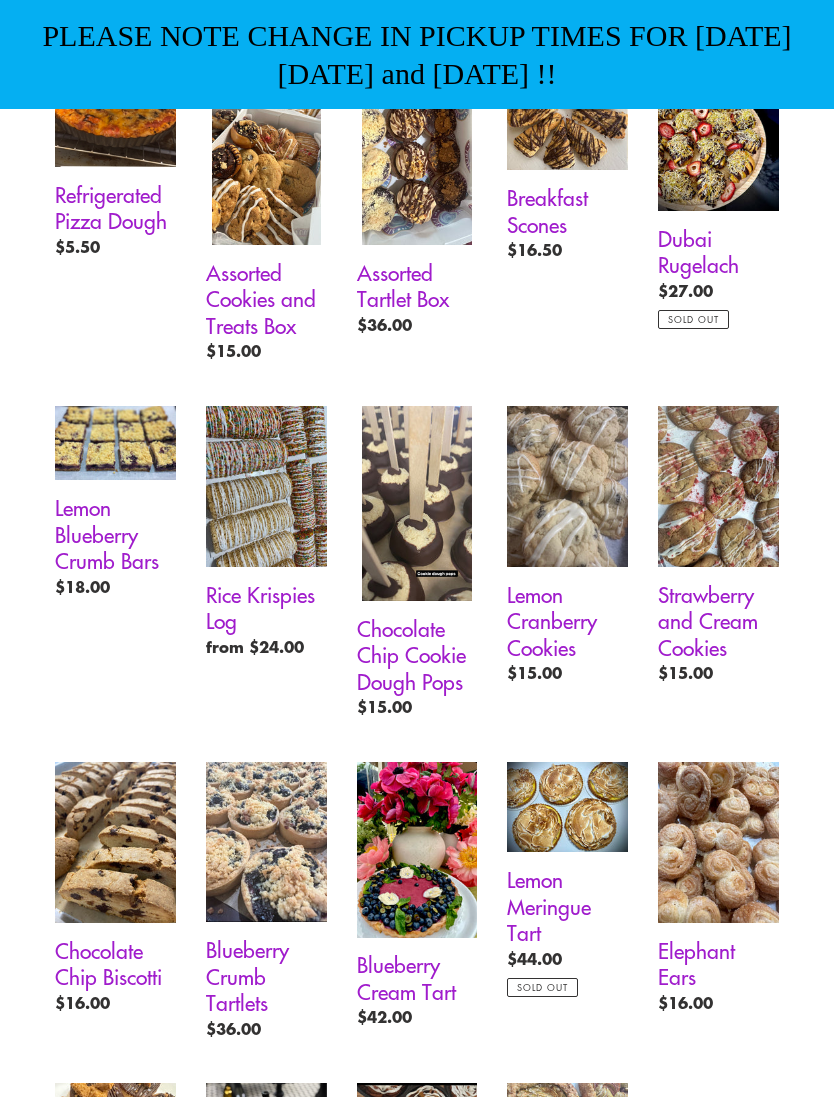 click on "Chocolate Chip Cookie Dough Pops" at bounding box center [417, 566] 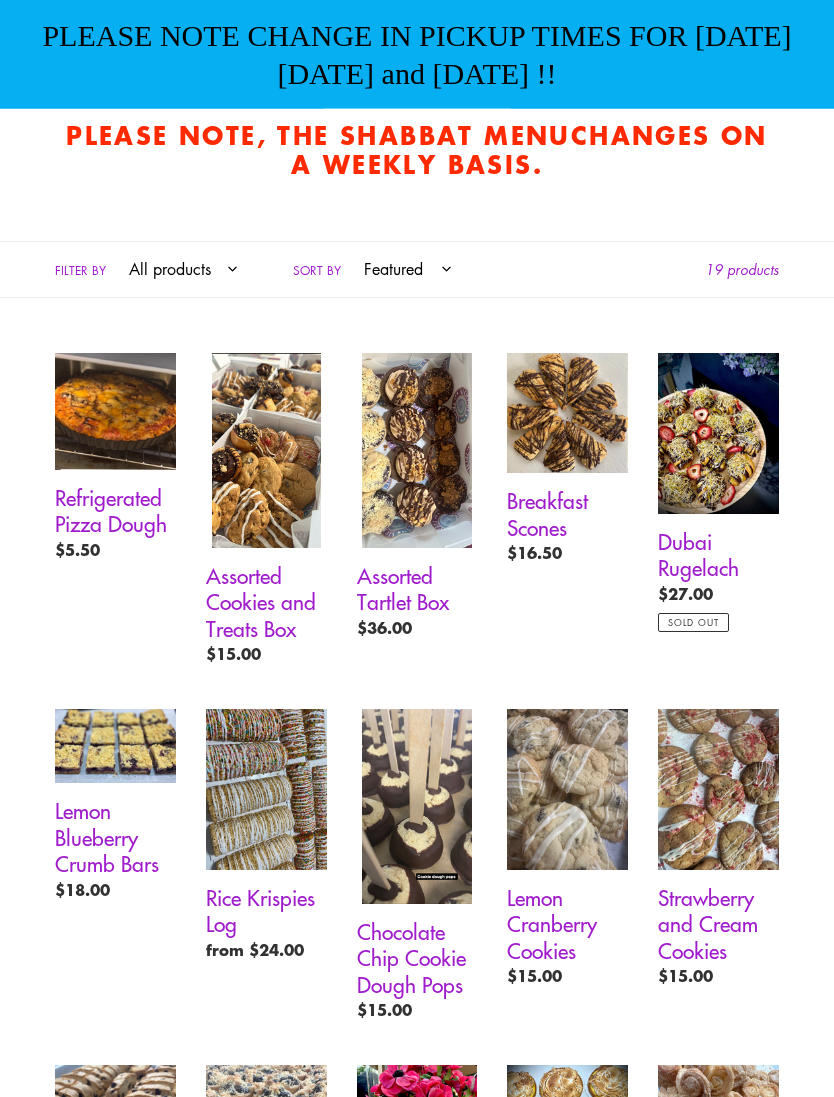 scroll, scrollTop: 960, scrollLeft: 0, axis: vertical 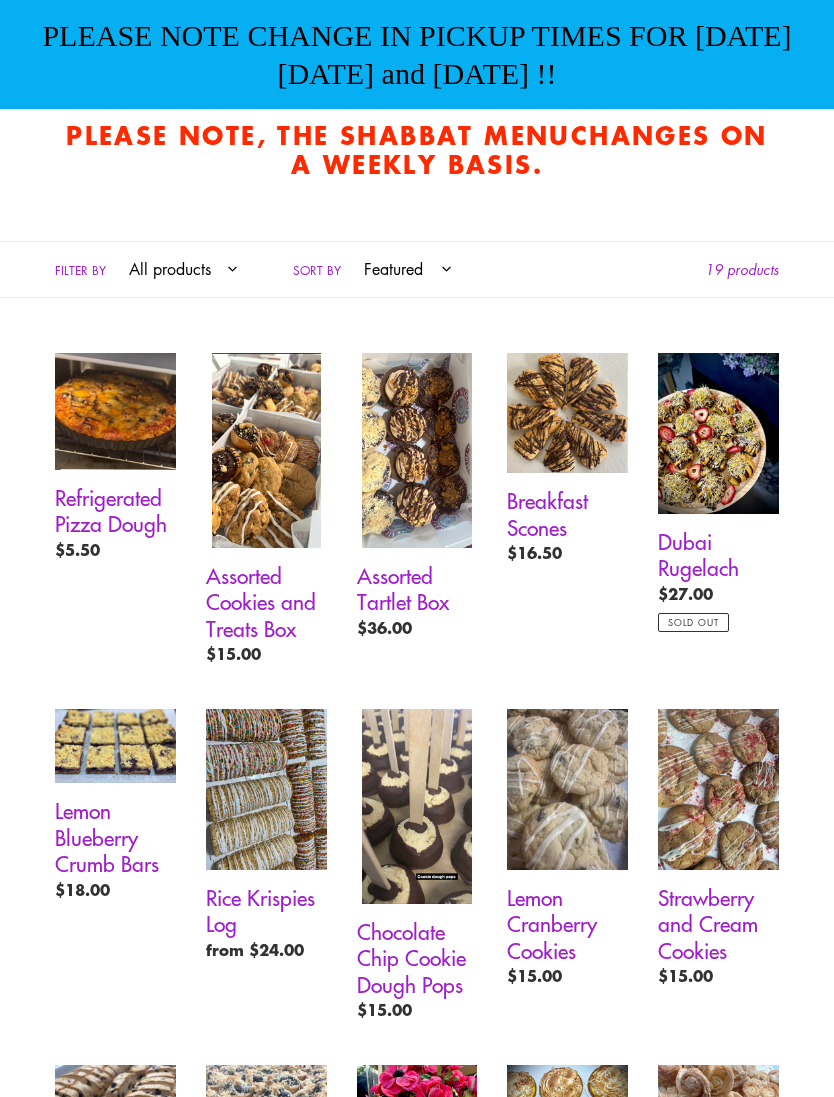 click on "Rice Krispies Log" at bounding box center (266, 839) 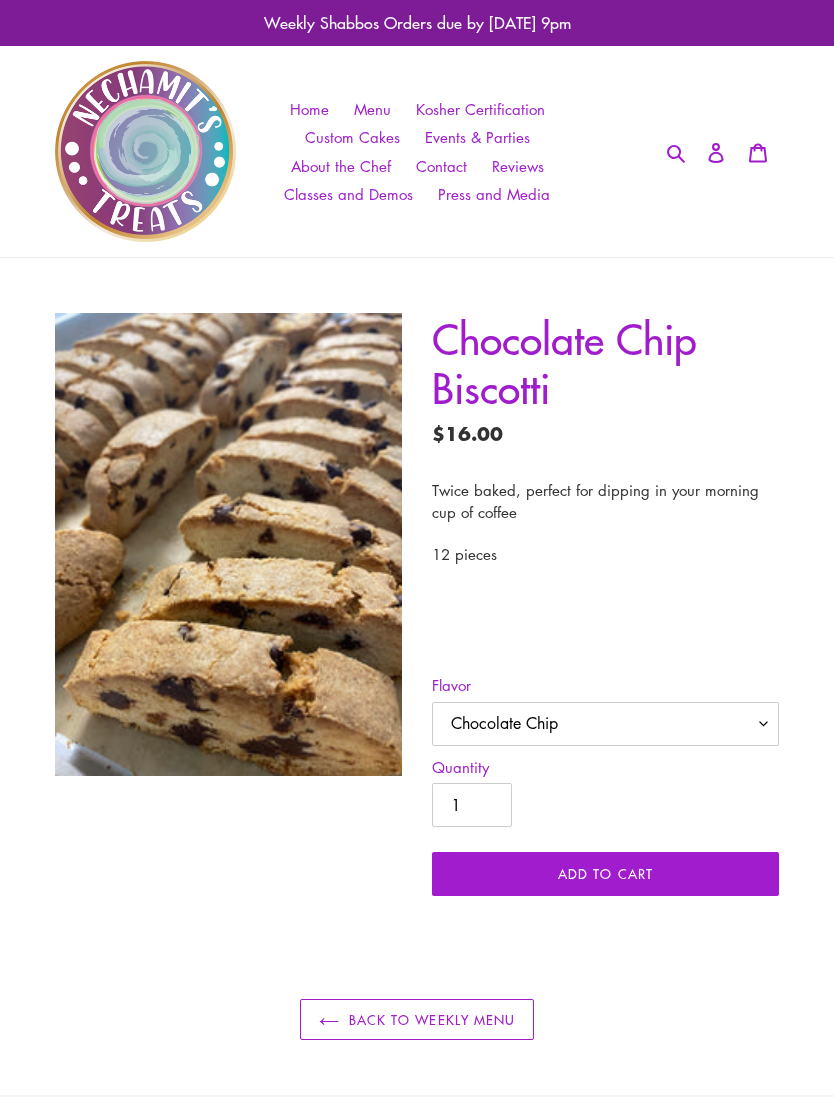 scroll, scrollTop: 0, scrollLeft: 0, axis: both 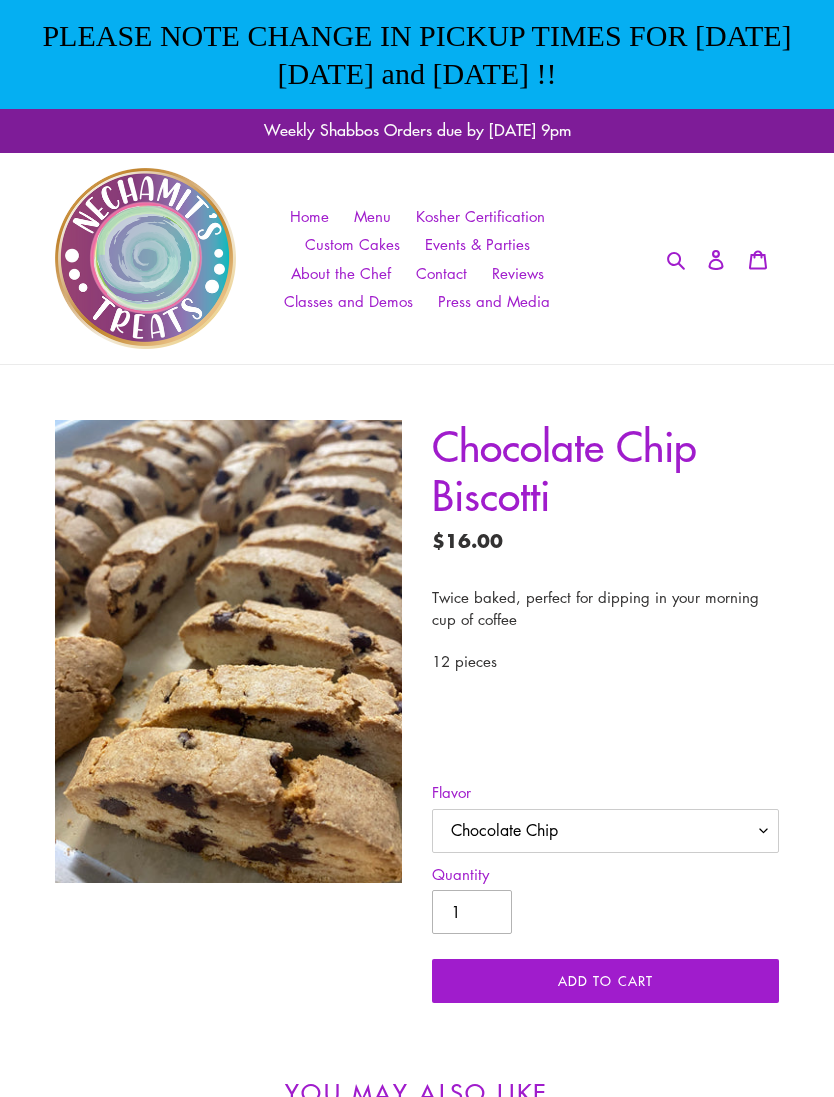 click on "1" at bounding box center [472, 912] 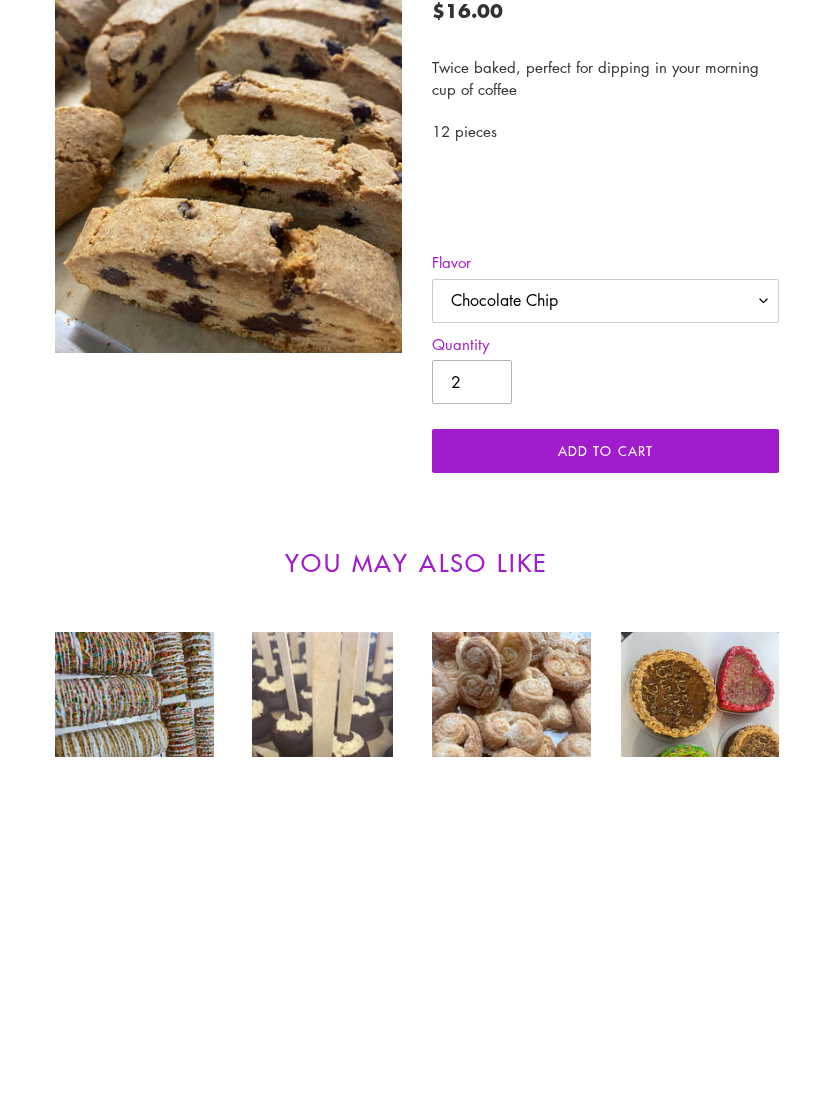 type on "2" 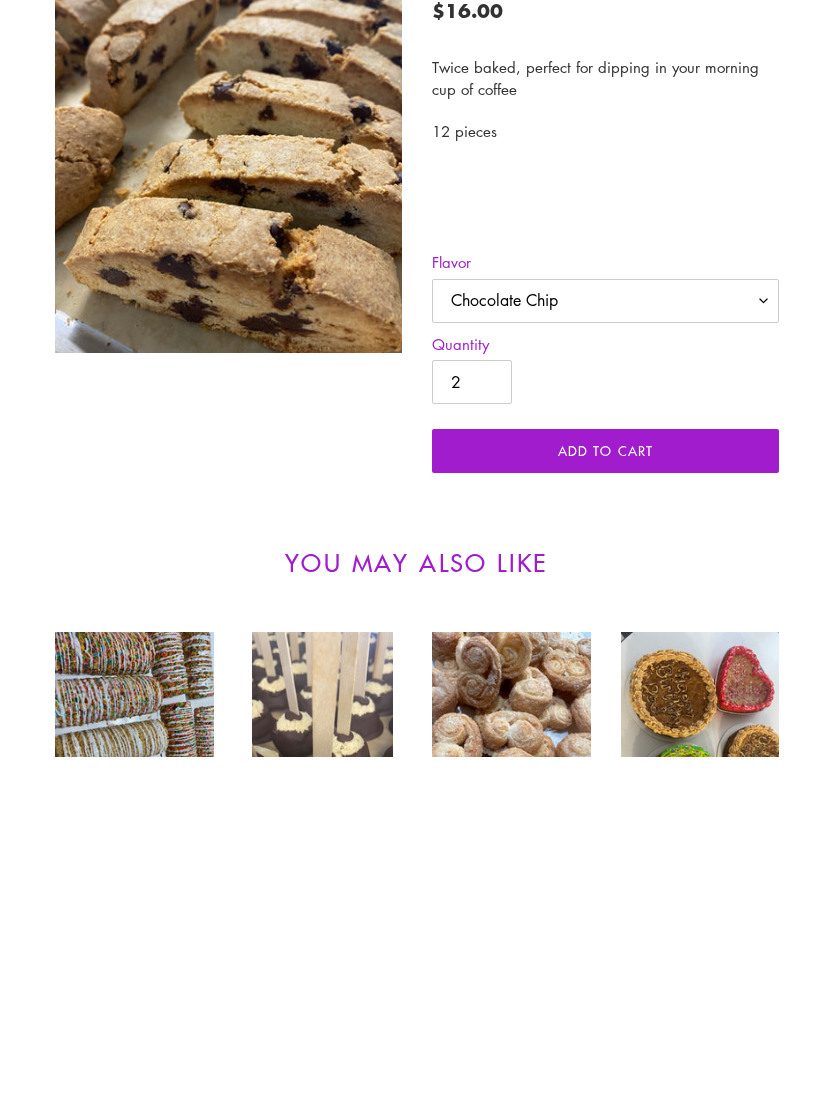click on "Add to cart" at bounding box center [605, 791] 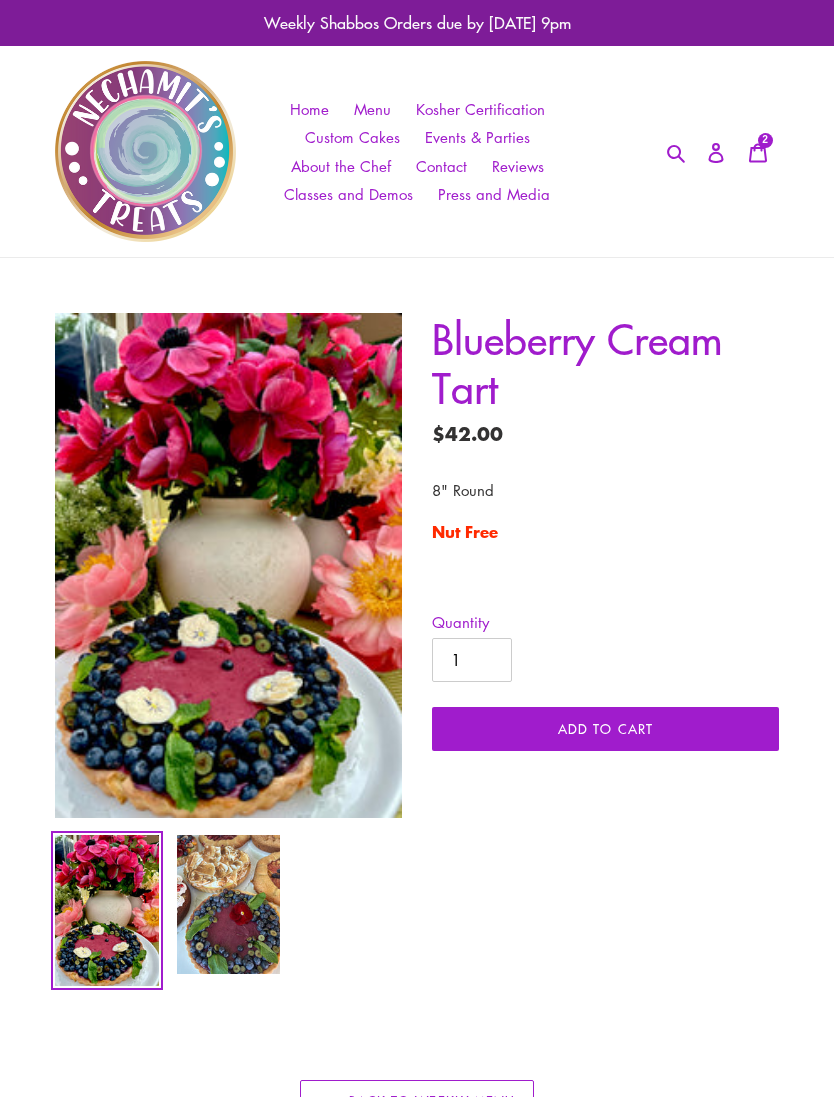 scroll, scrollTop: 0, scrollLeft: 0, axis: both 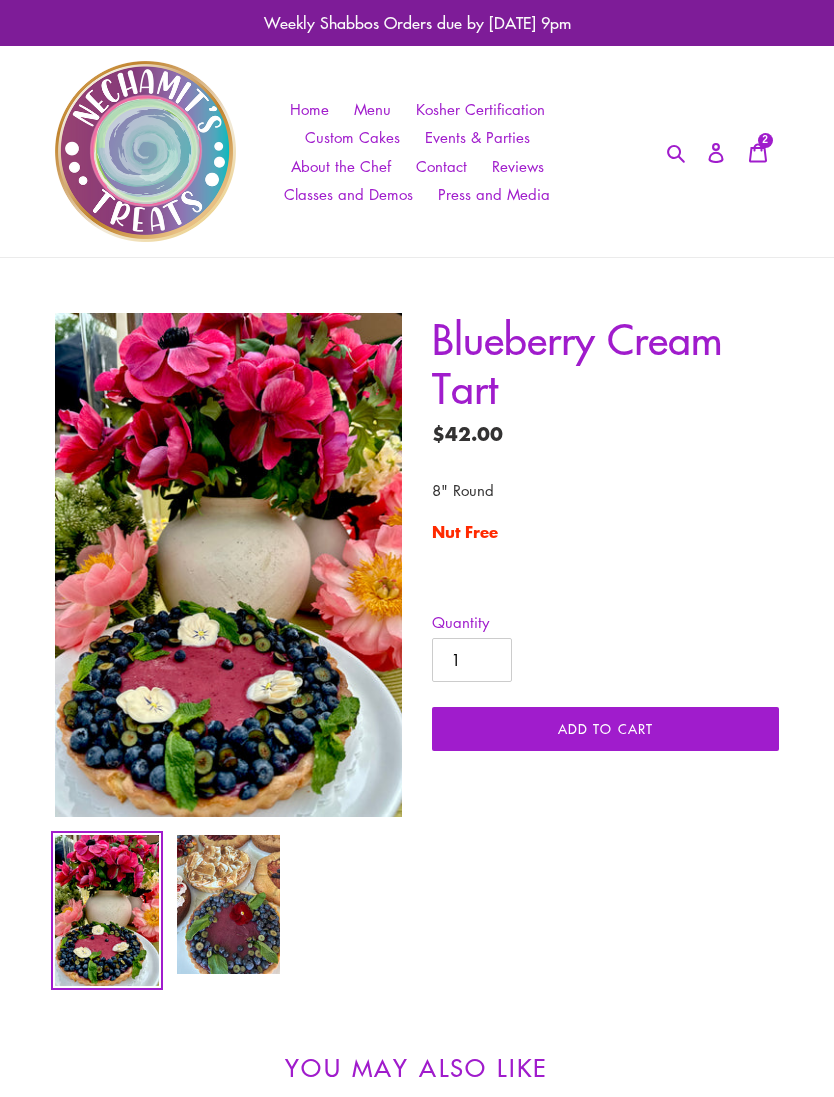 click on "Add to cart" at bounding box center (605, 729) 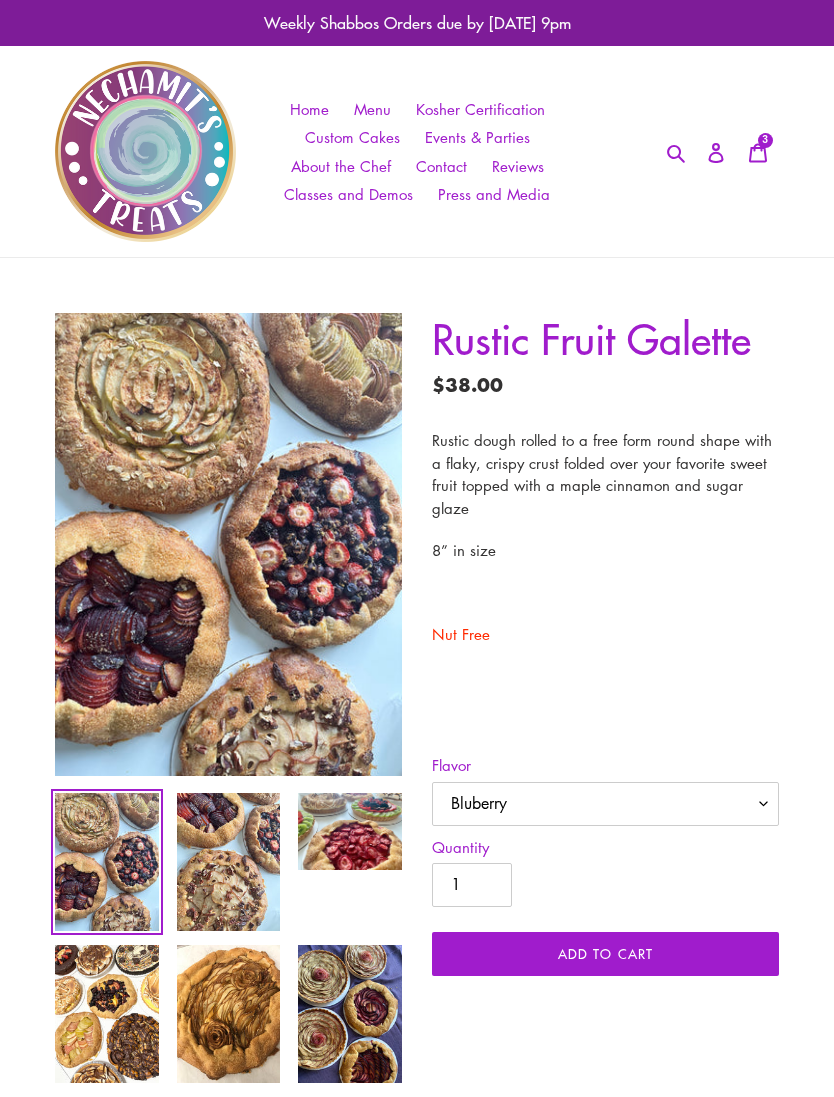 scroll, scrollTop: 0, scrollLeft: 0, axis: both 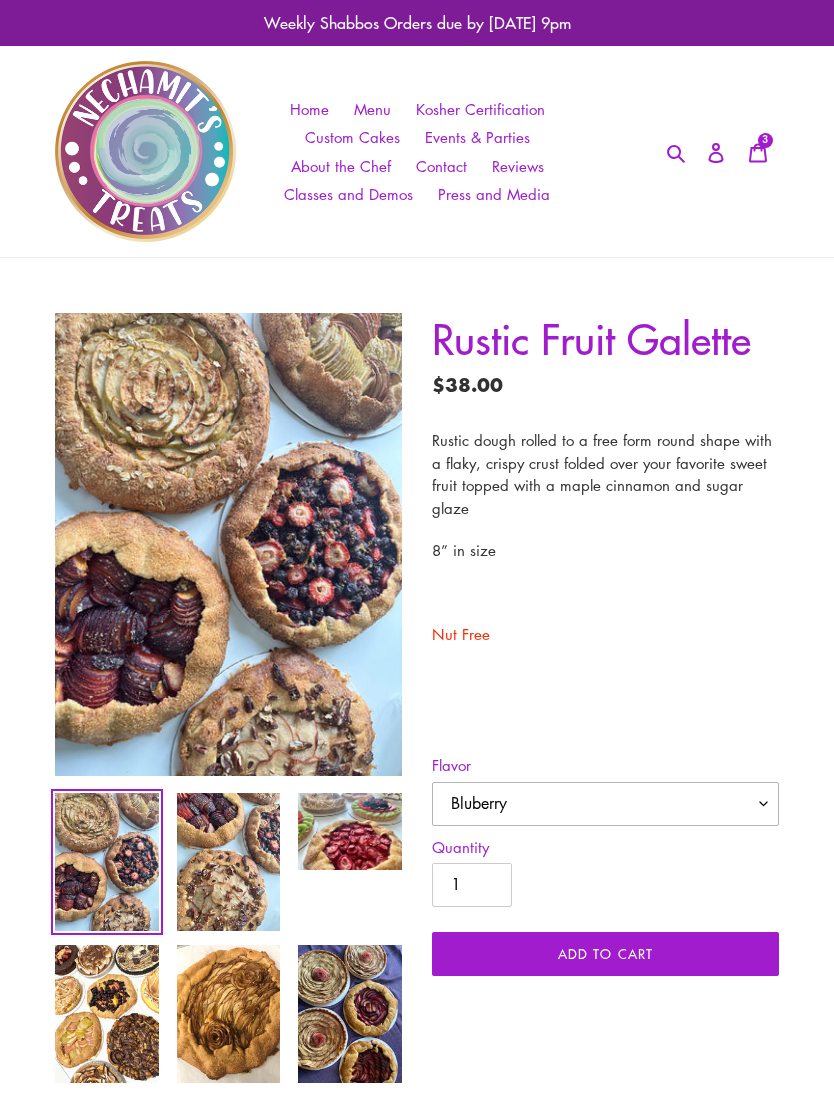 click on "Bluberry
Peach Blueberry" at bounding box center [605, 804] 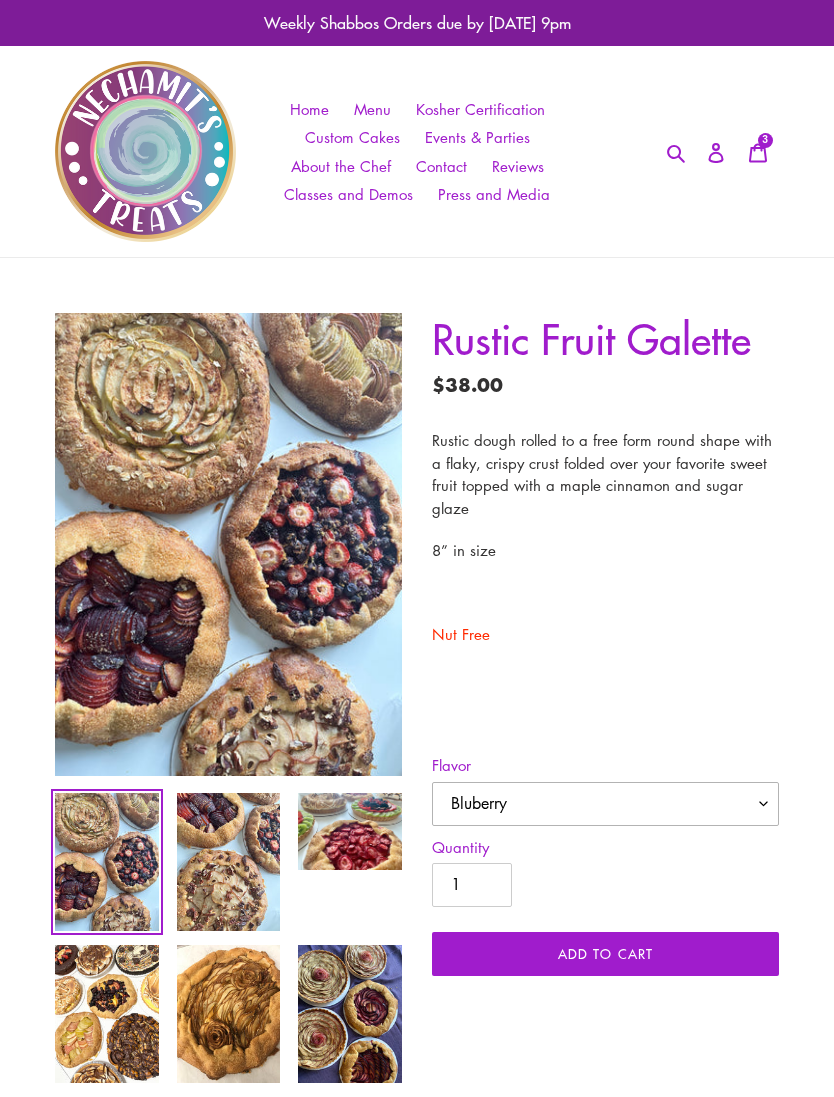 select on "Peach Blueberry" 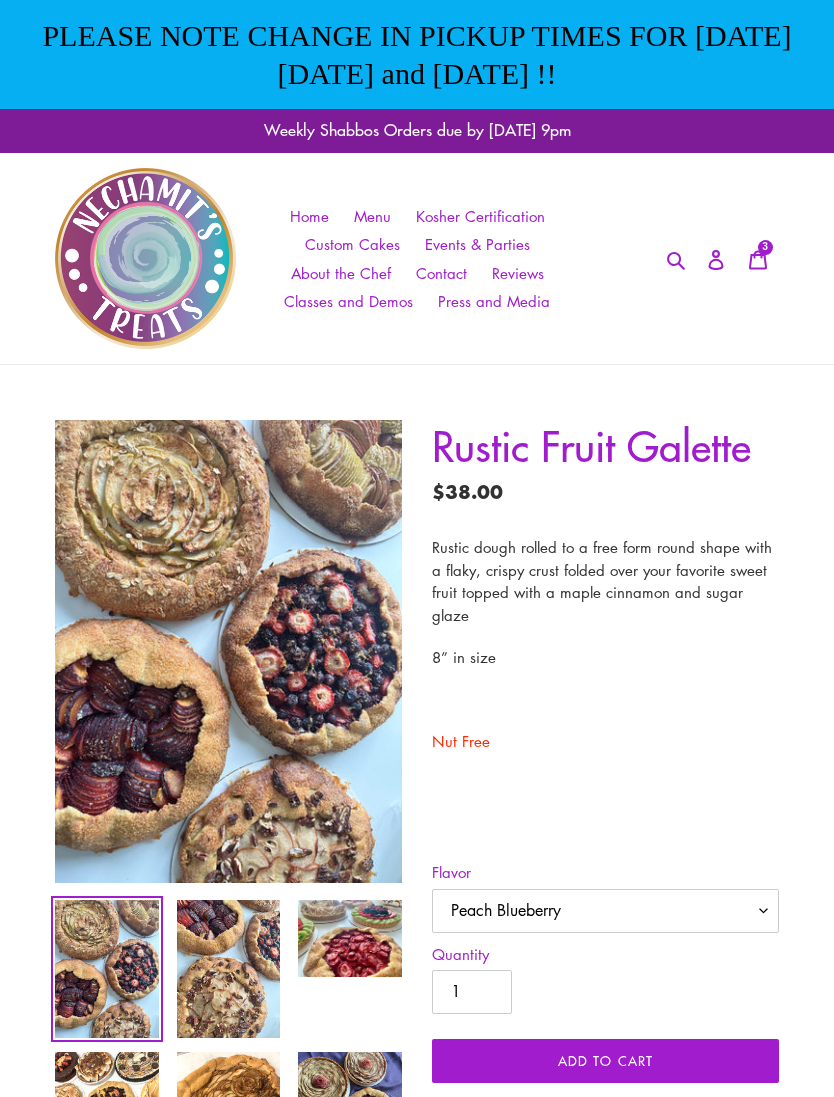 click on "Add to cart" at bounding box center [605, 1061] 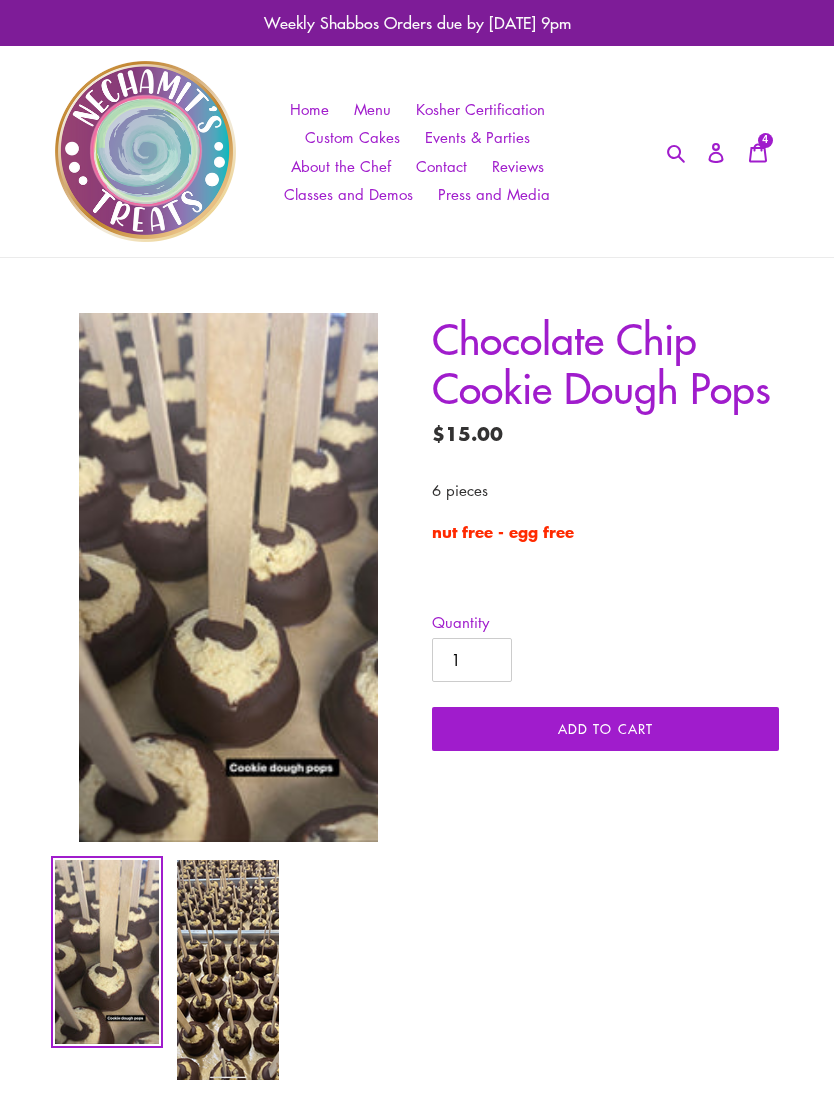 scroll, scrollTop: 0, scrollLeft: 0, axis: both 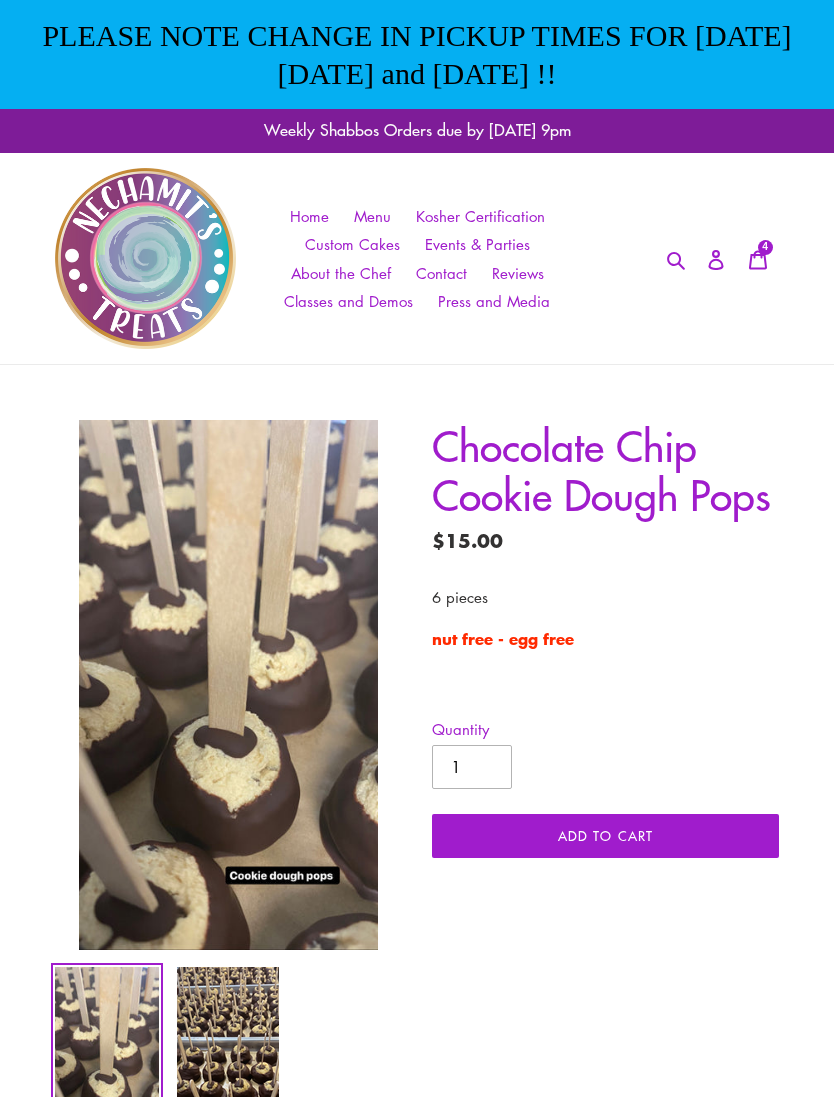 click on "1" at bounding box center [472, 767] 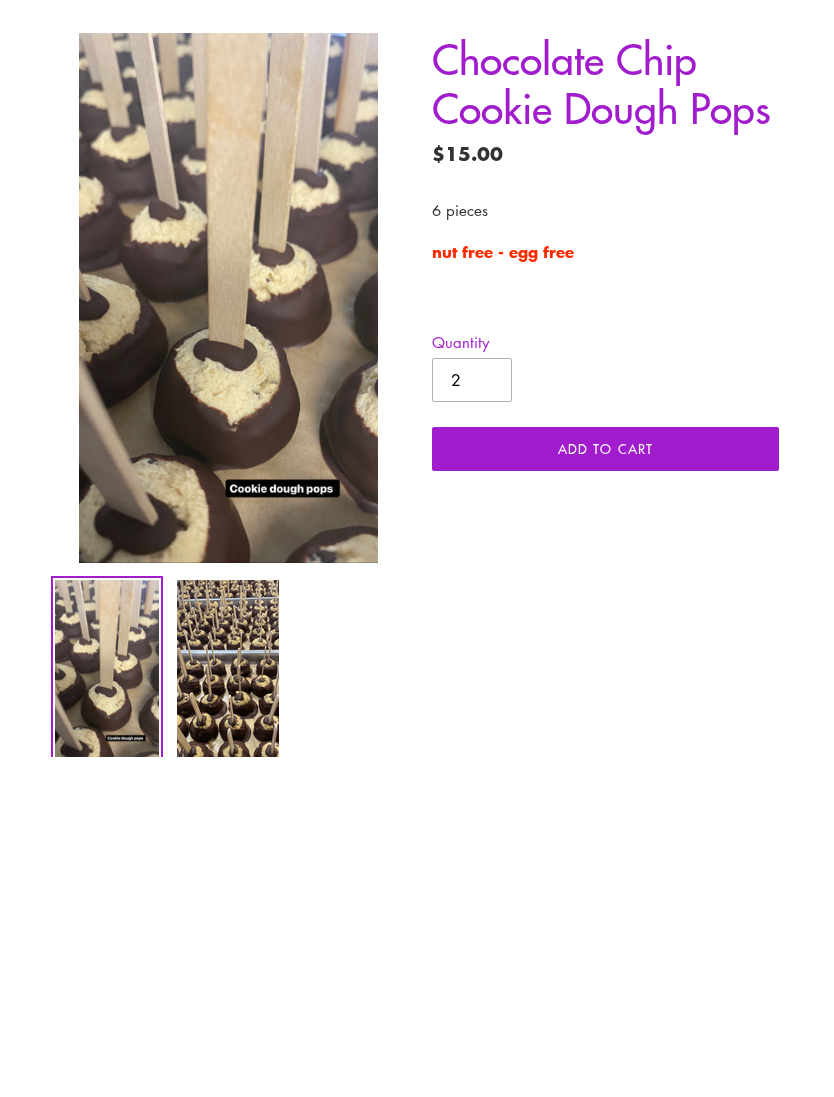 type on "2" 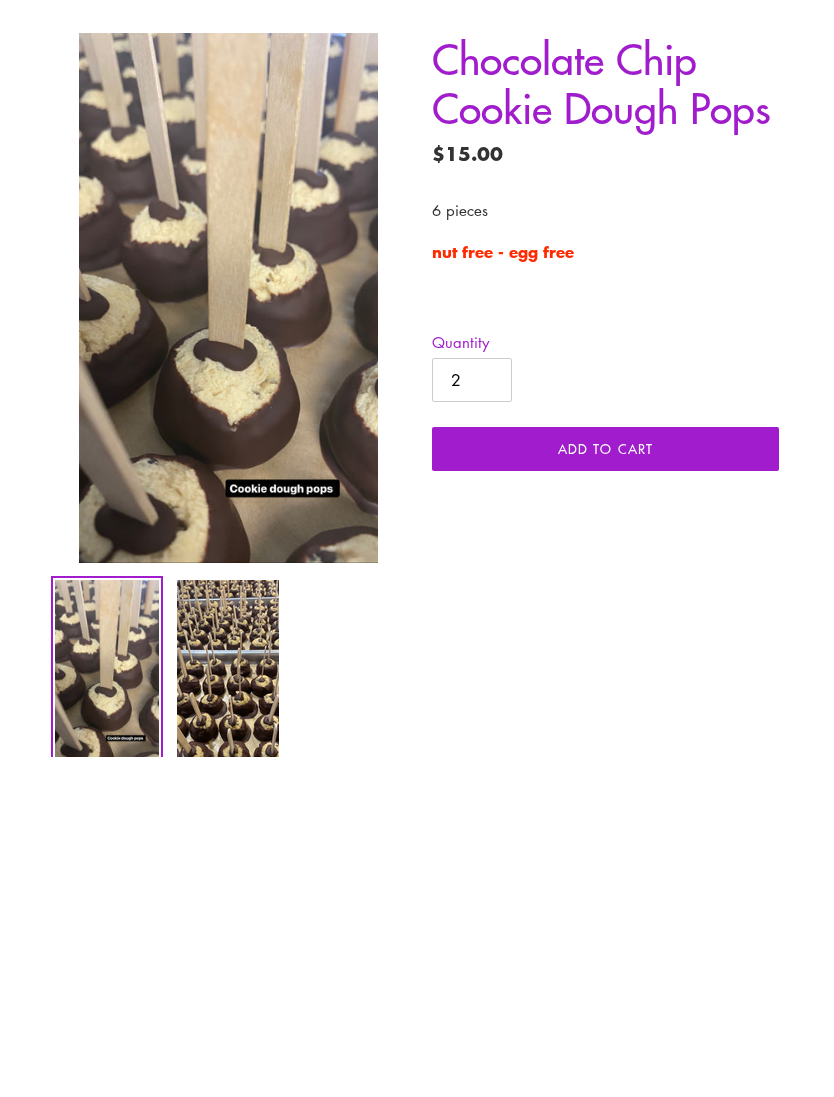 click on "Add to cart" at bounding box center (605, 789) 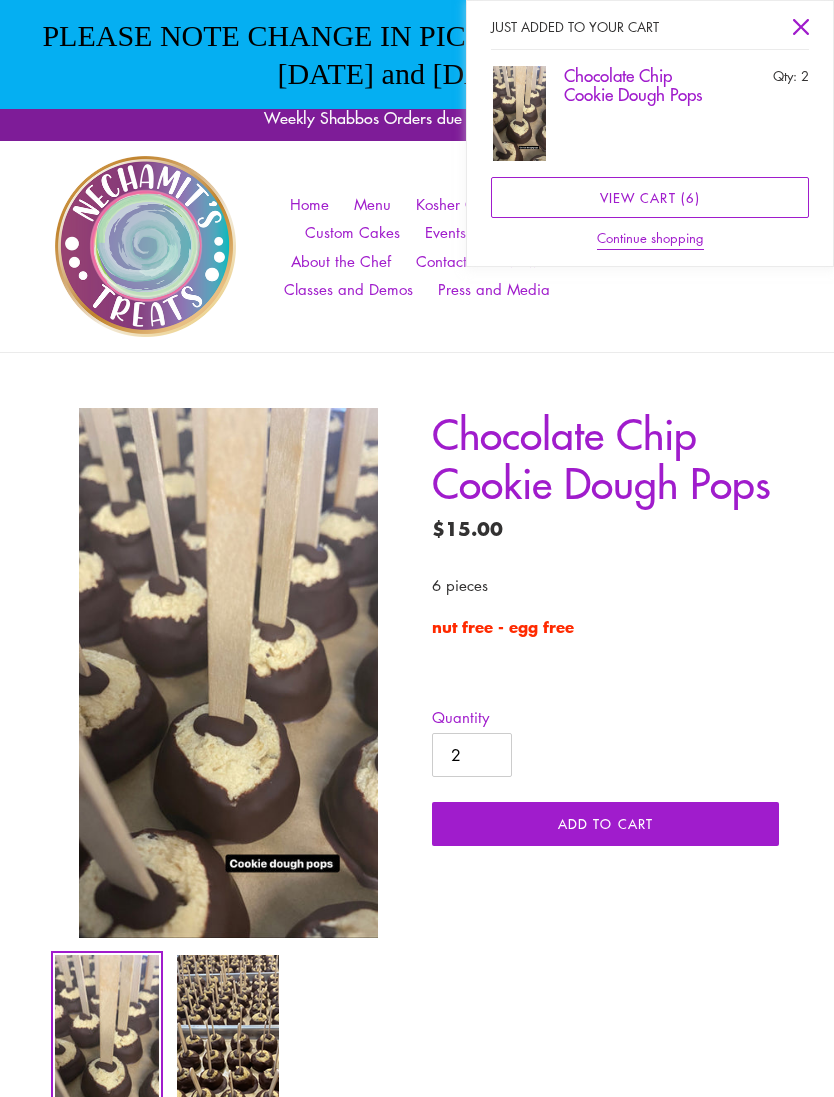 scroll, scrollTop: 0, scrollLeft: 0, axis: both 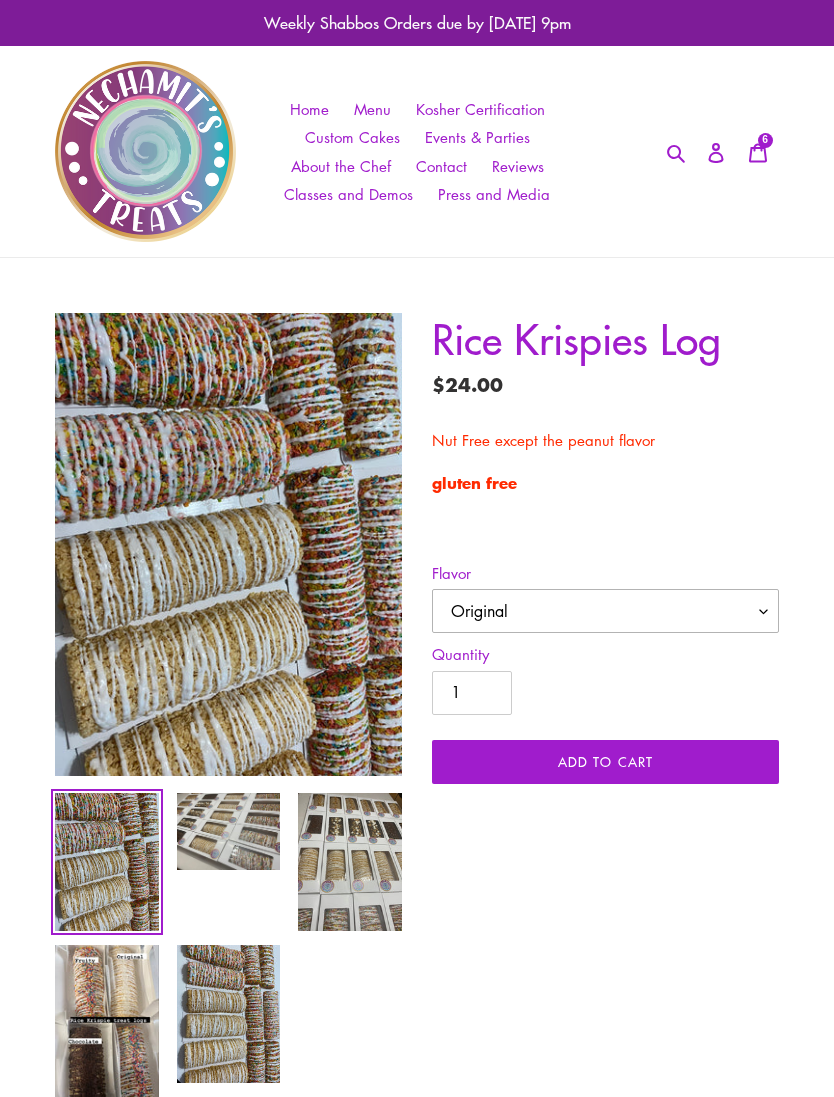 click on "Original
Chocolate
Fruity
Peanut" at bounding box center (605, 611) 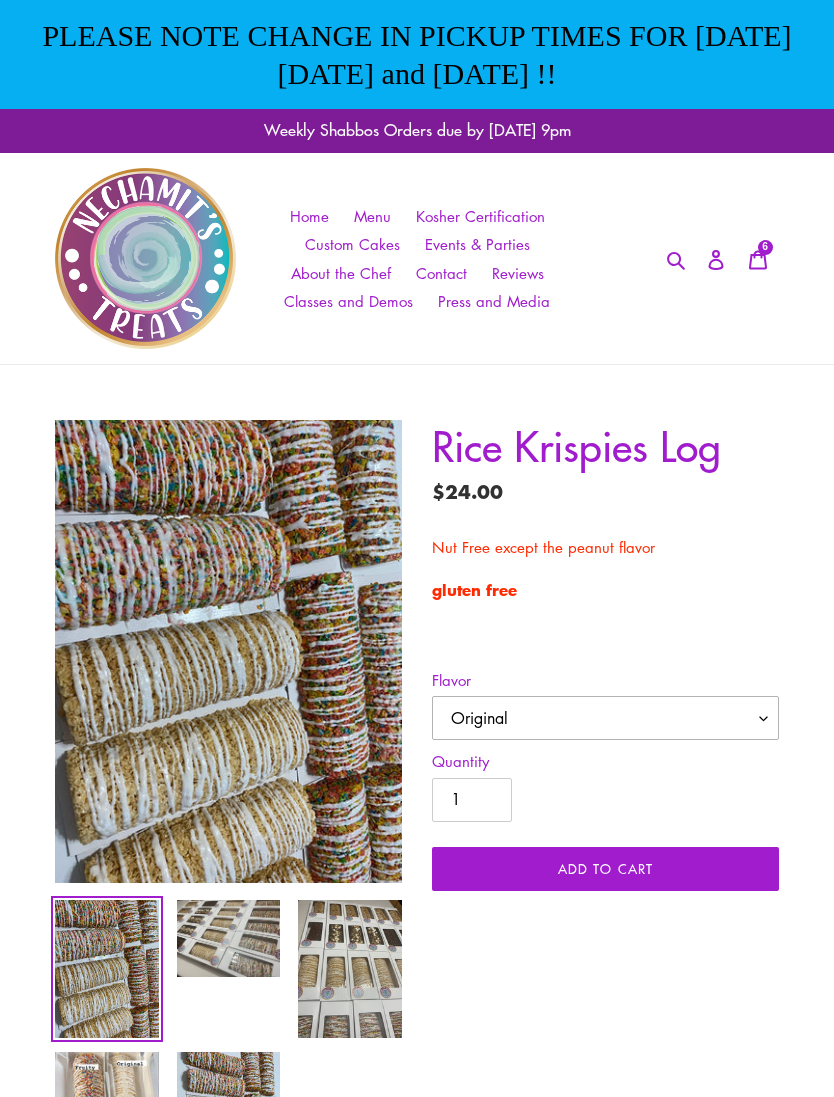 select on "Fruity" 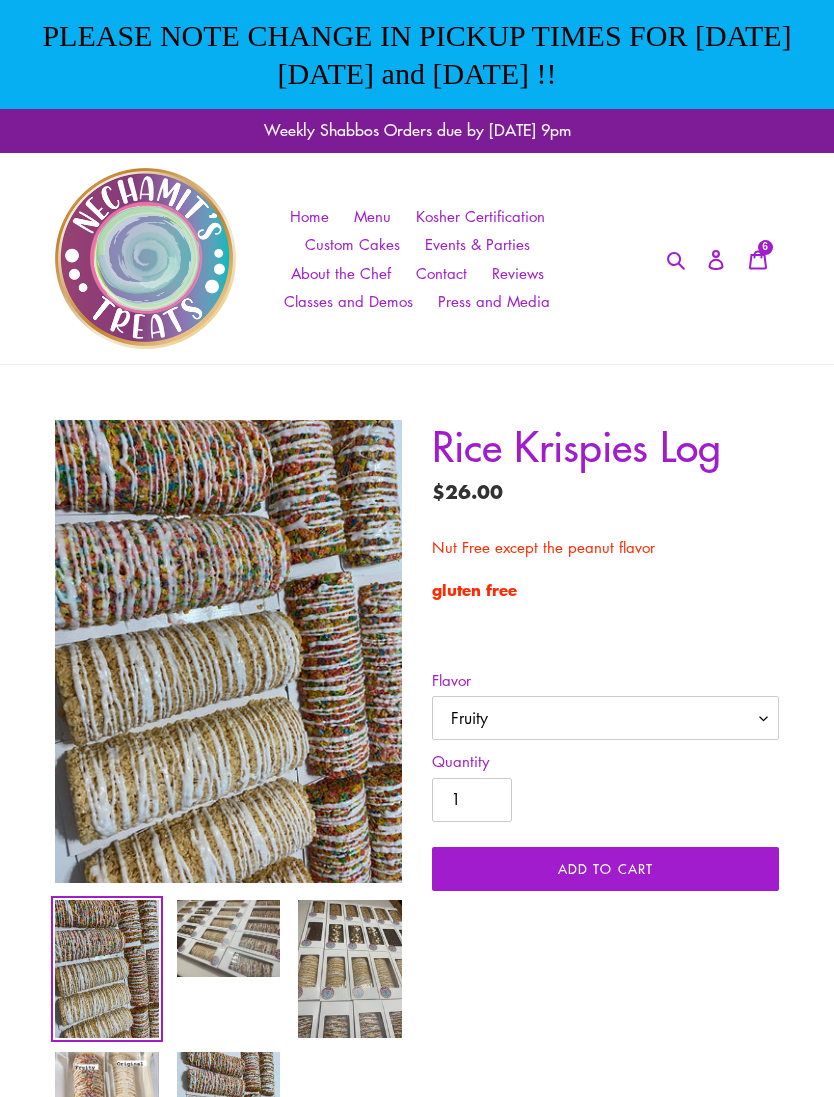 click on "Add to cart" at bounding box center [605, 869] 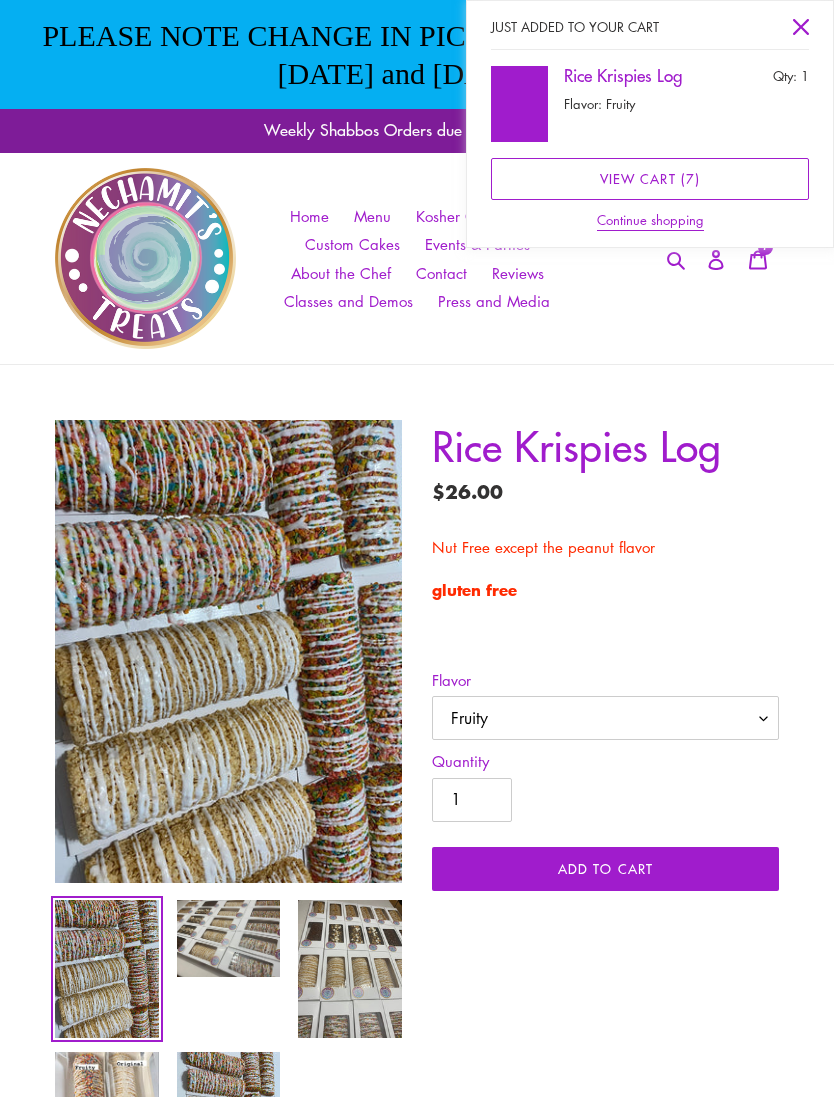 click on "View cart ( 7 )" at bounding box center [650, 179] 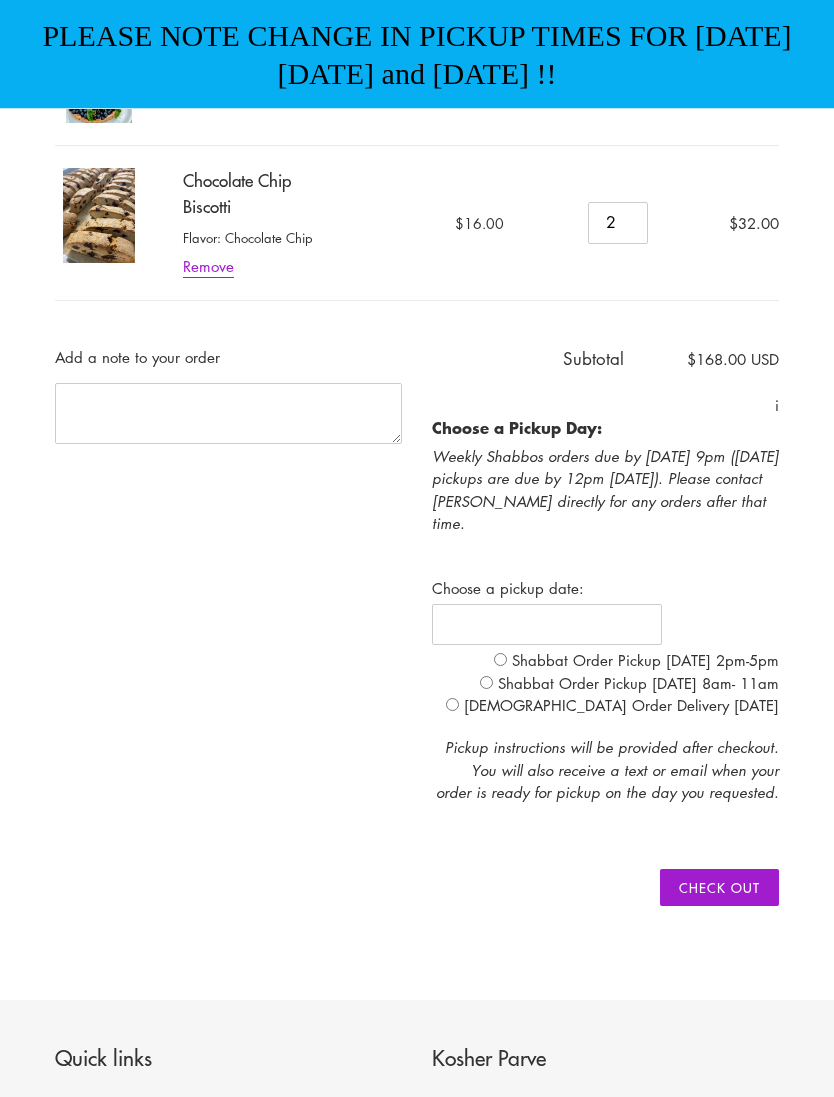 scroll, scrollTop: 1025, scrollLeft: 0, axis: vertical 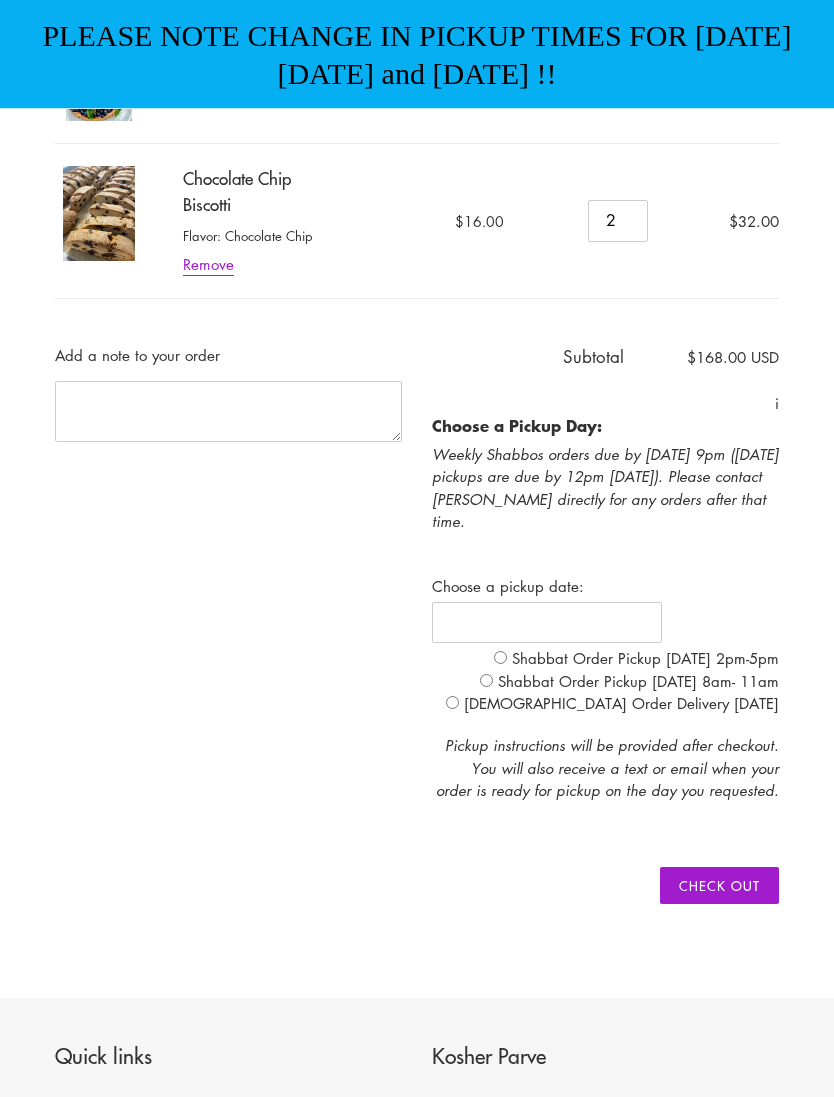 click at bounding box center (452, 703) 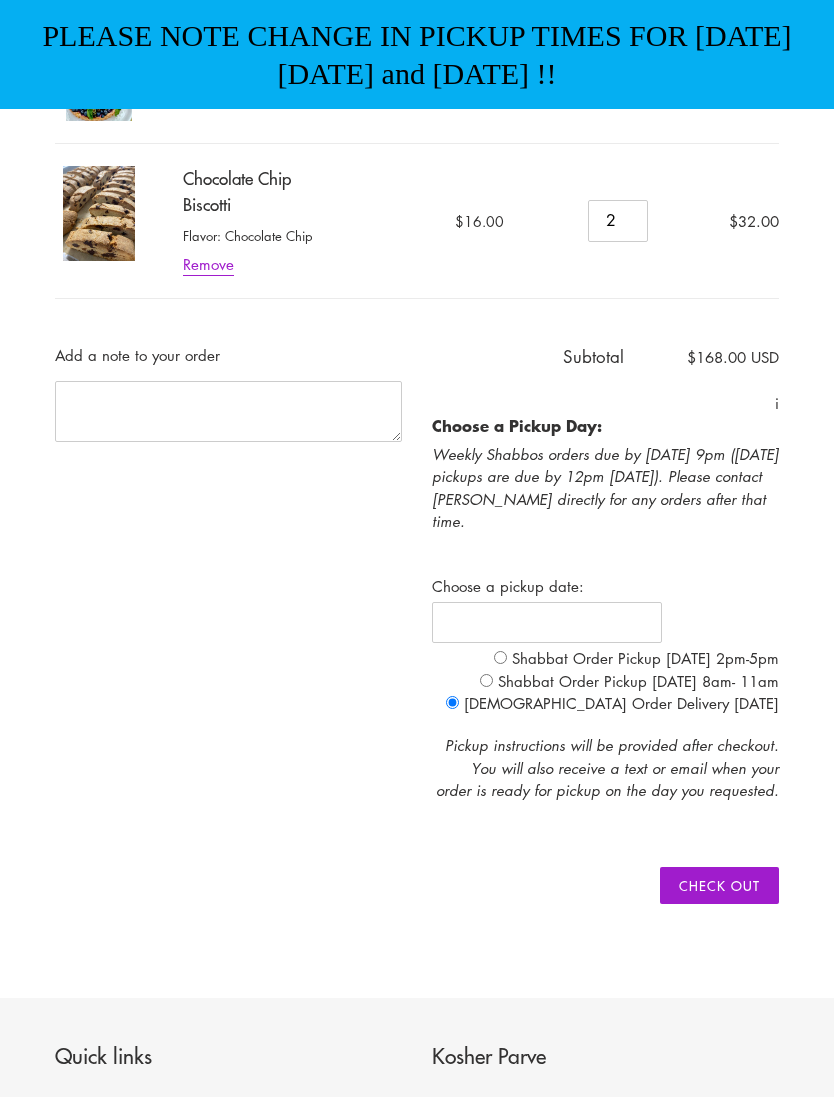 click on "Check out" at bounding box center (719, 886) 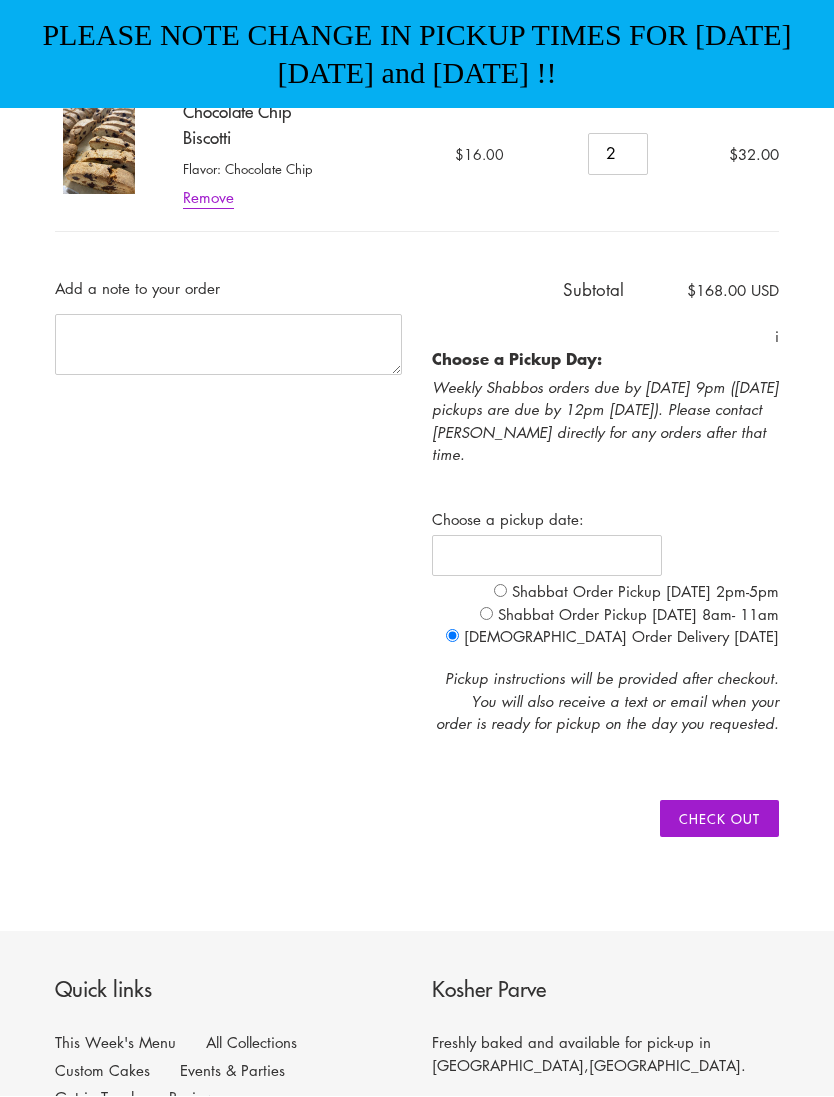 scroll, scrollTop: 365, scrollLeft: 0, axis: vertical 